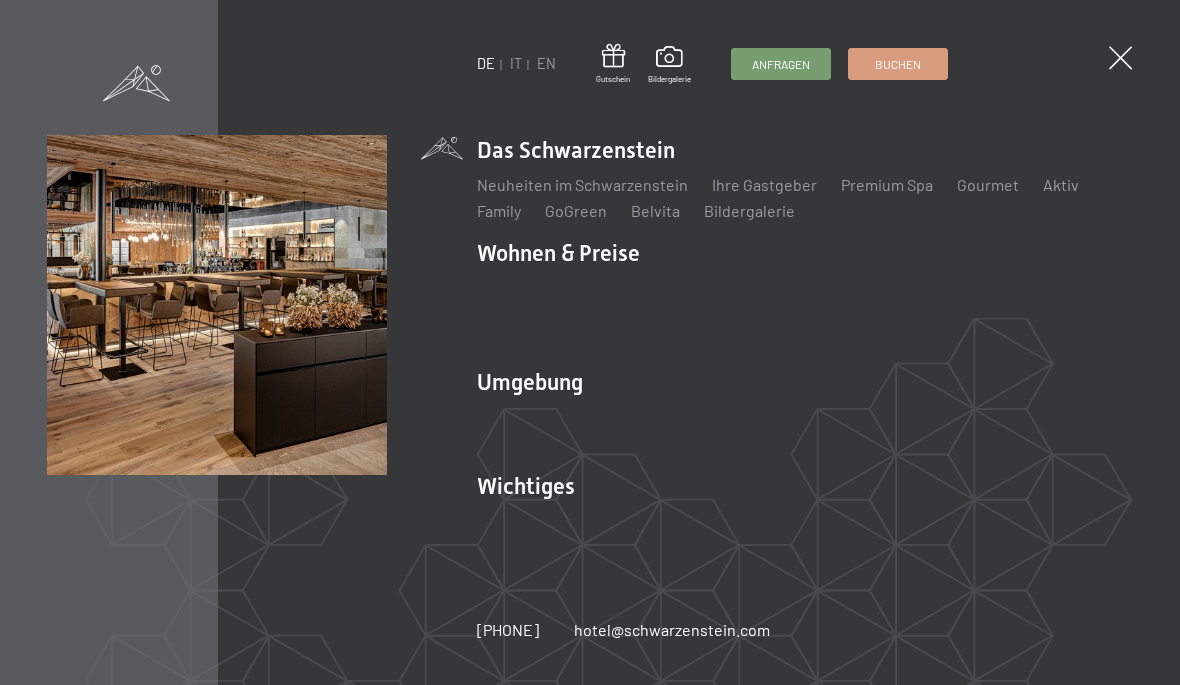 scroll, scrollTop: 0, scrollLeft: 0, axis: both 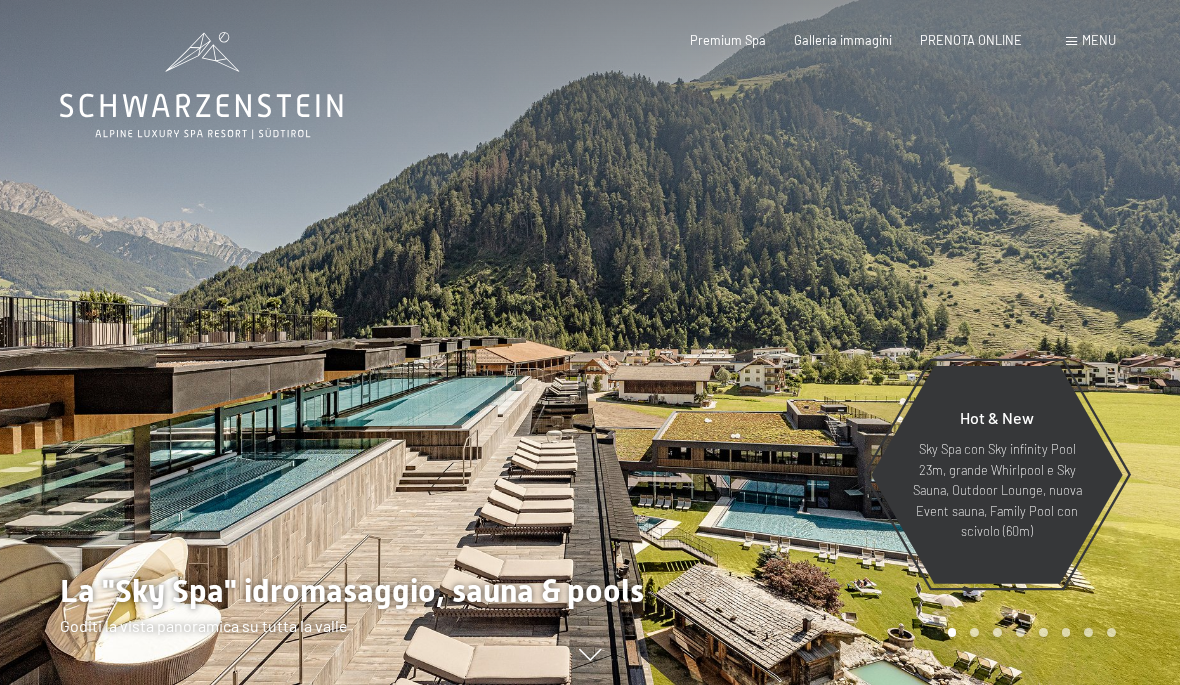 click on "PRENOTA ONLINE" at bounding box center [971, 40] 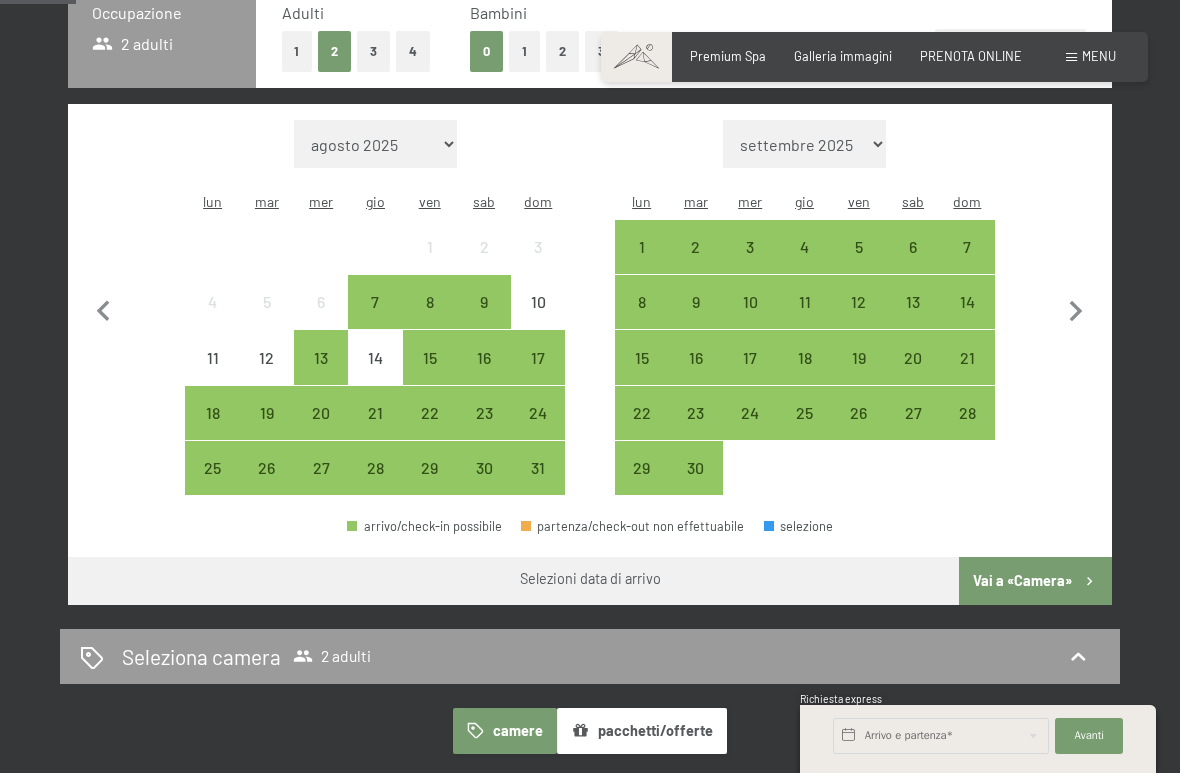 scroll, scrollTop: 485, scrollLeft: 0, axis: vertical 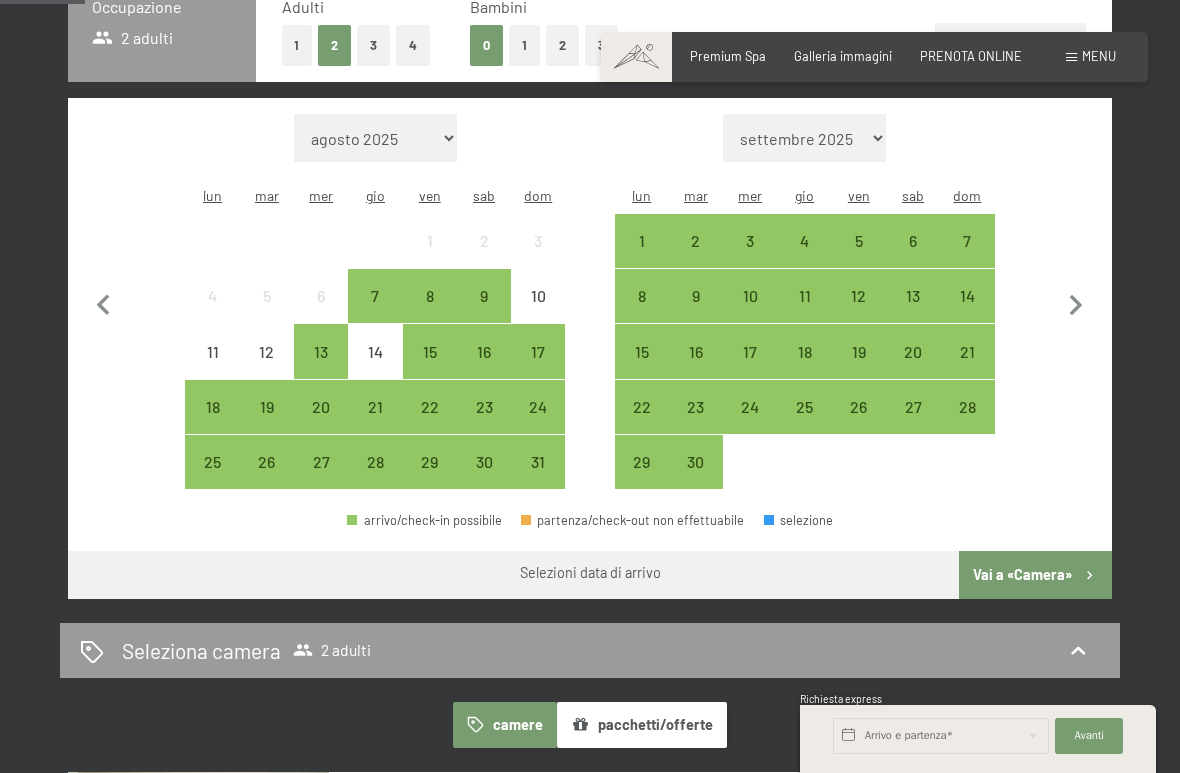 click on "22" at bounding box center [430, 424] 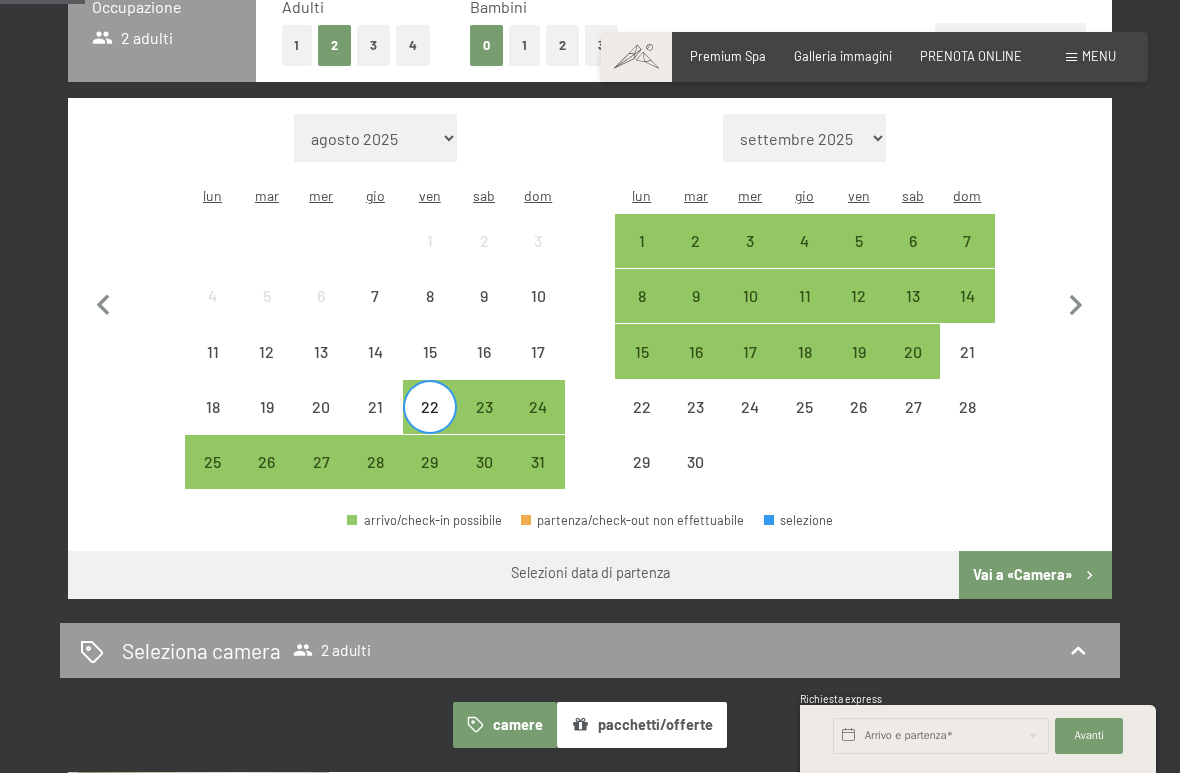 click on "Consenso marketing*" at bounding box center (463, 444) 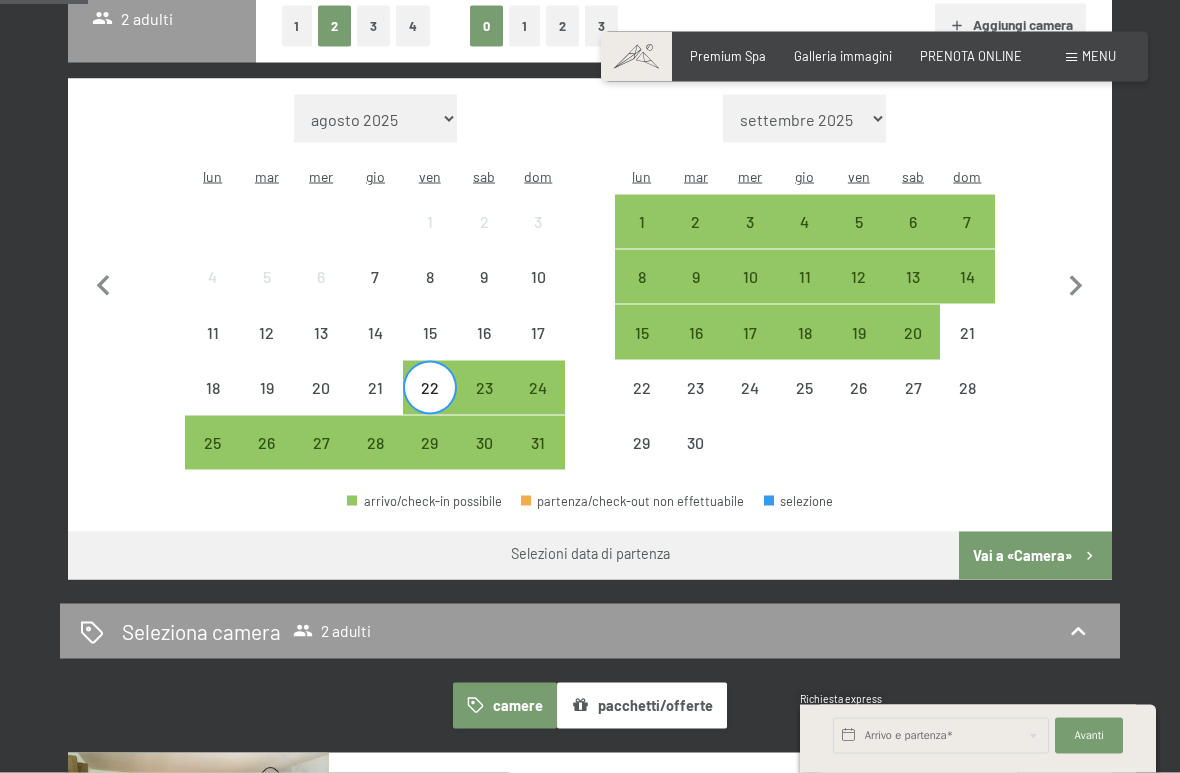 scroll, scrollTop: 505, scrollLeft: 0, axis: vertical 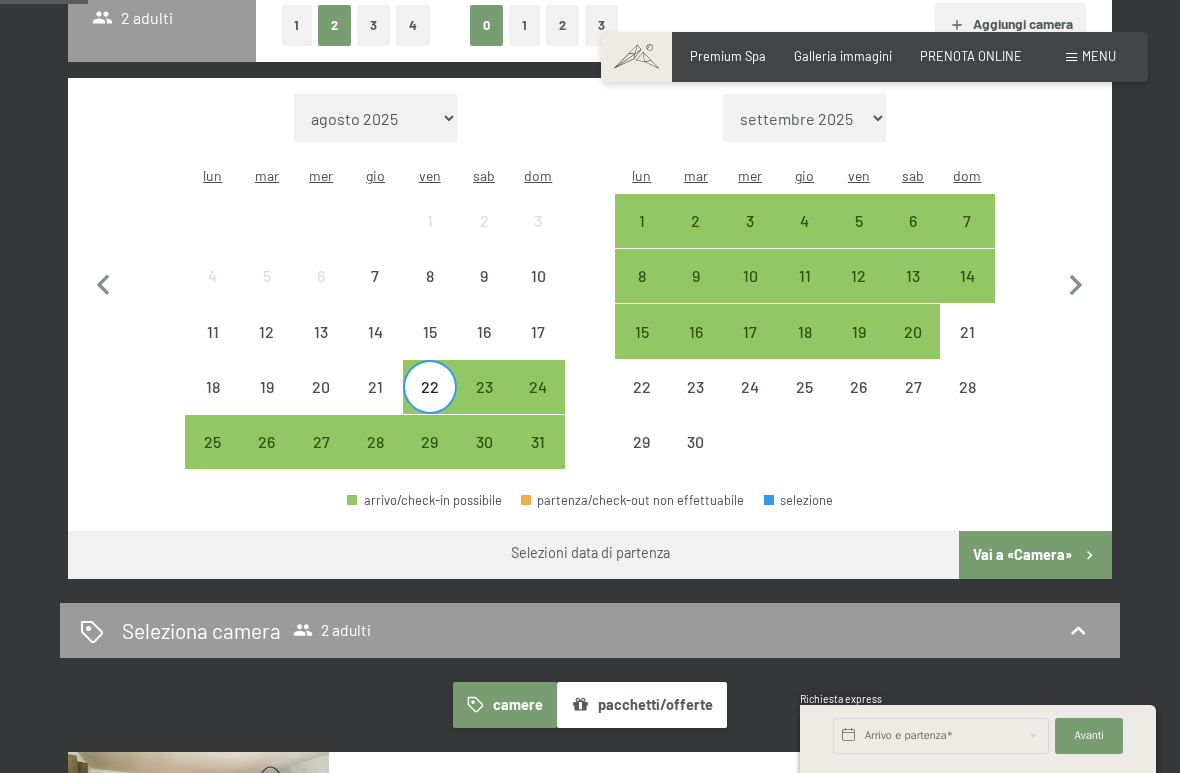 click on "29" at bounding box center [430, 459] 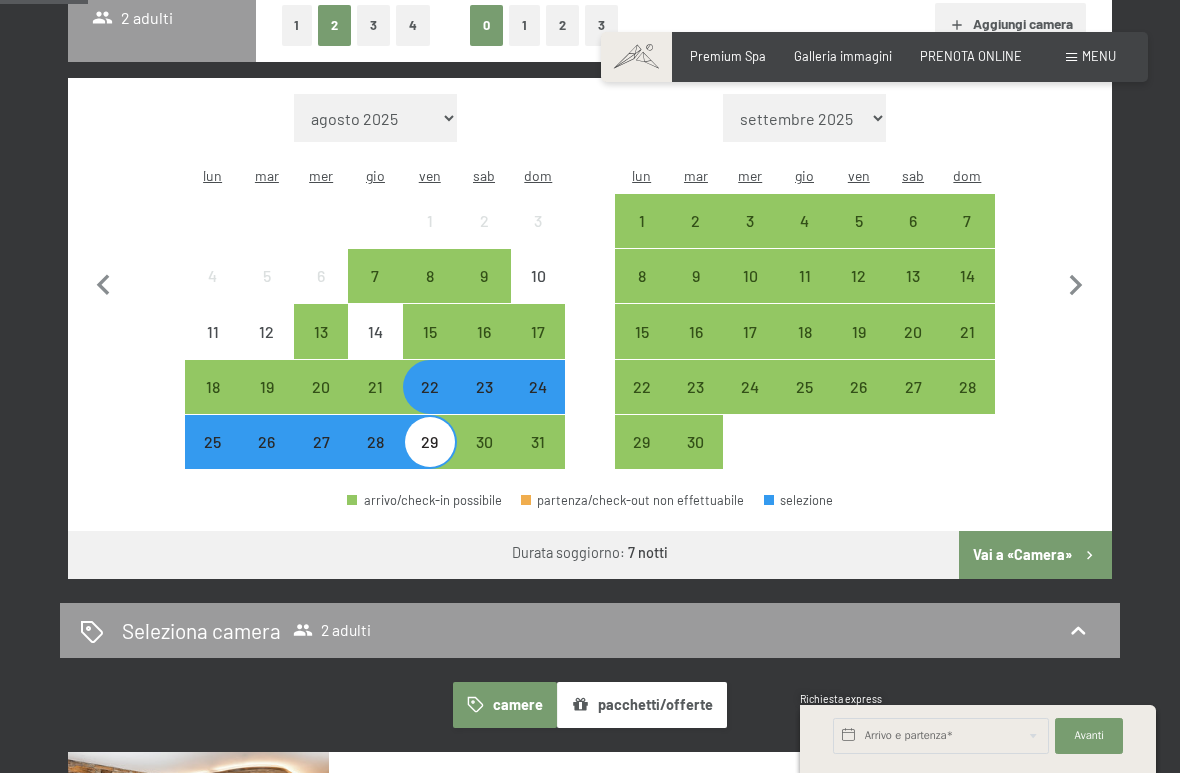 click on "Vai a «Camera»" at bounding box center [1035, 555] 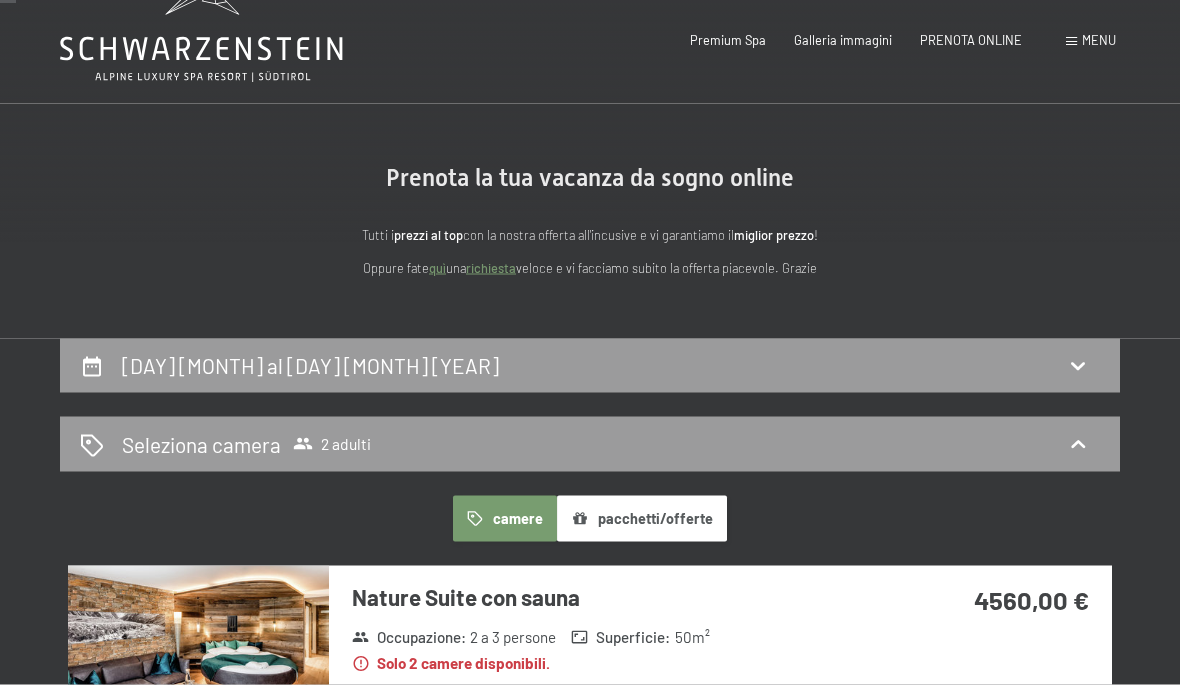 scroll, scrollTop: 0, scrollLeft: 0, axis: both 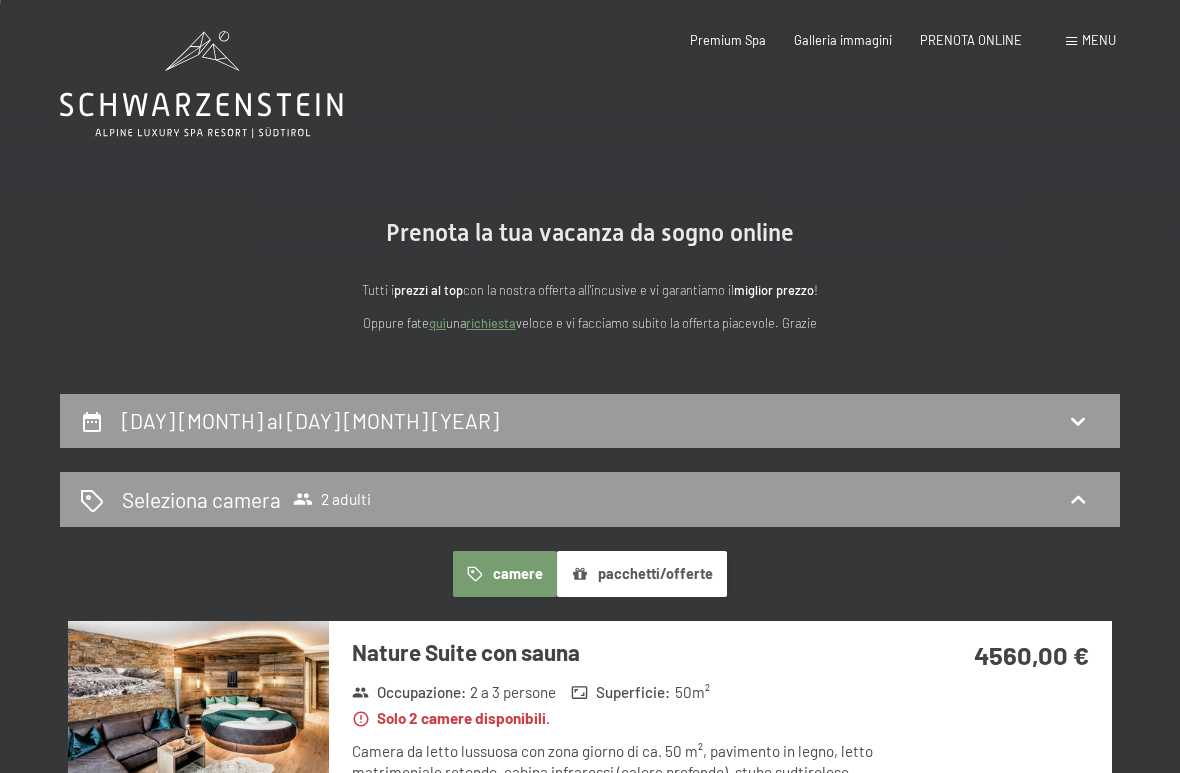 click on "22 agosto al 29 agosto 2025" at bounding box center [310, 420] 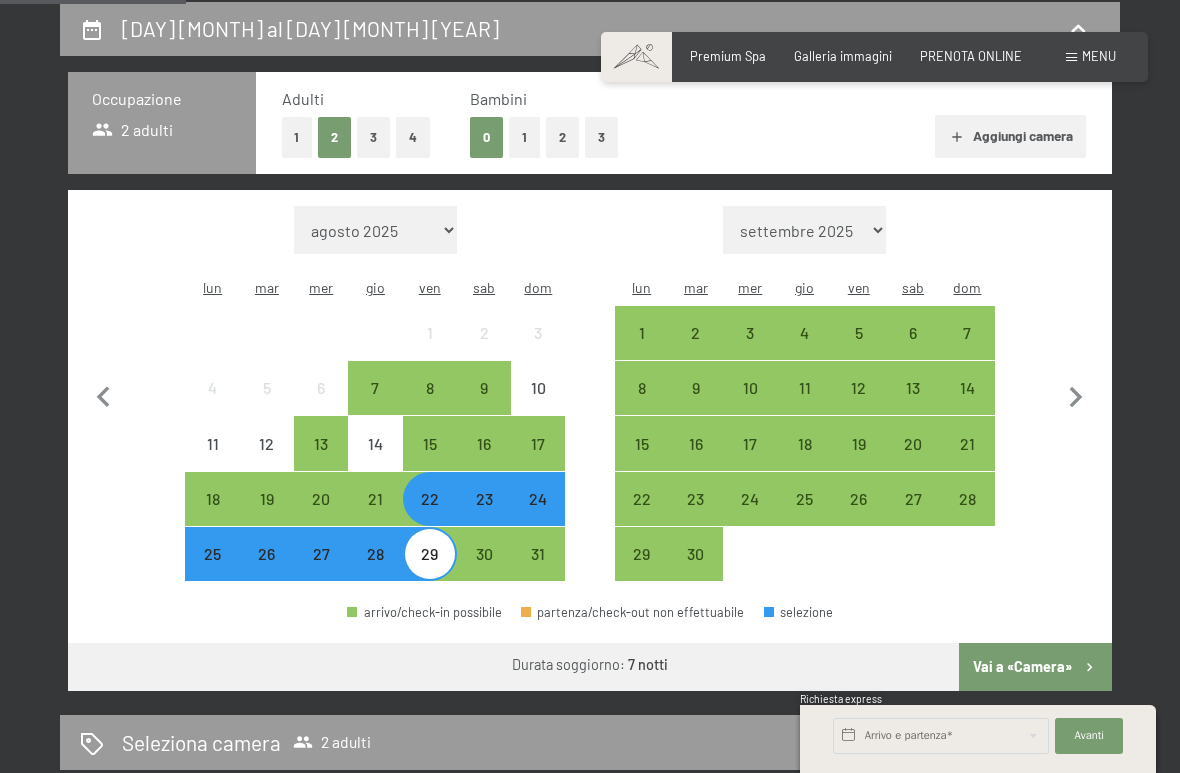 click on "5" at bounding box center (859, 350) 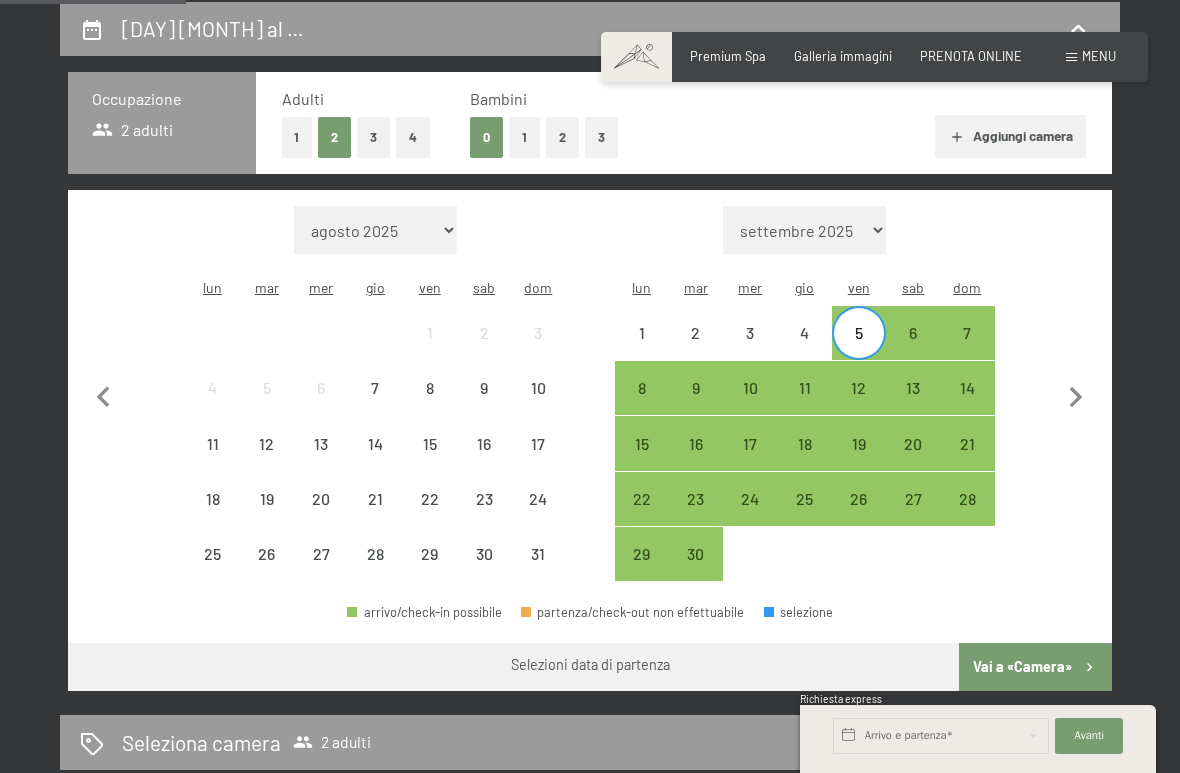 click on "5" at bounding box center [859, 350] 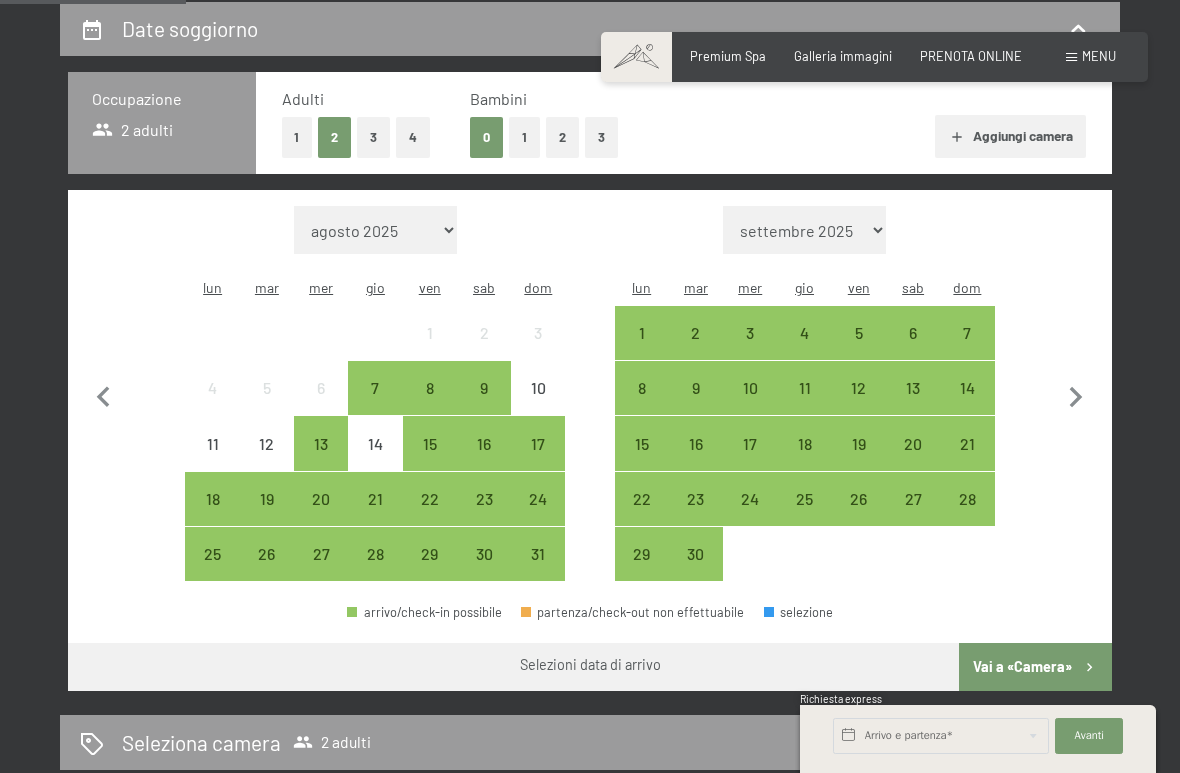 click on "12" at bounding box center [859, 405] 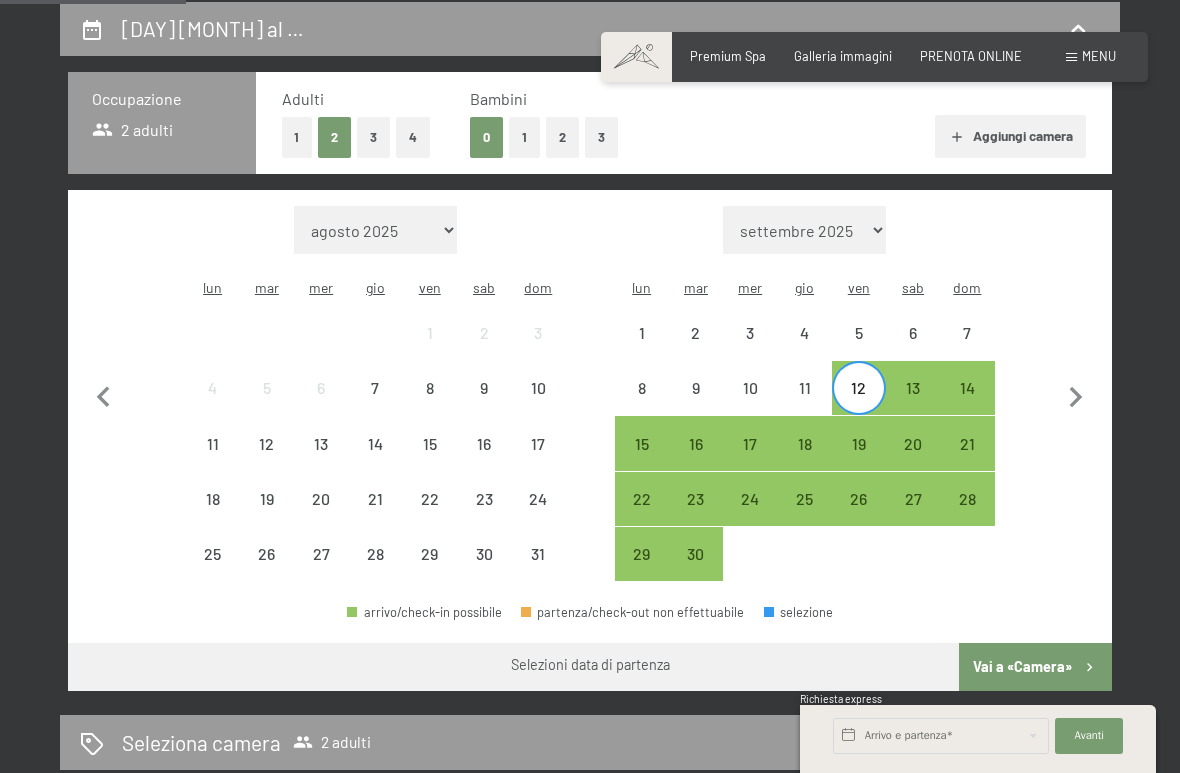 click on "19" at bounding box center (859, 461) 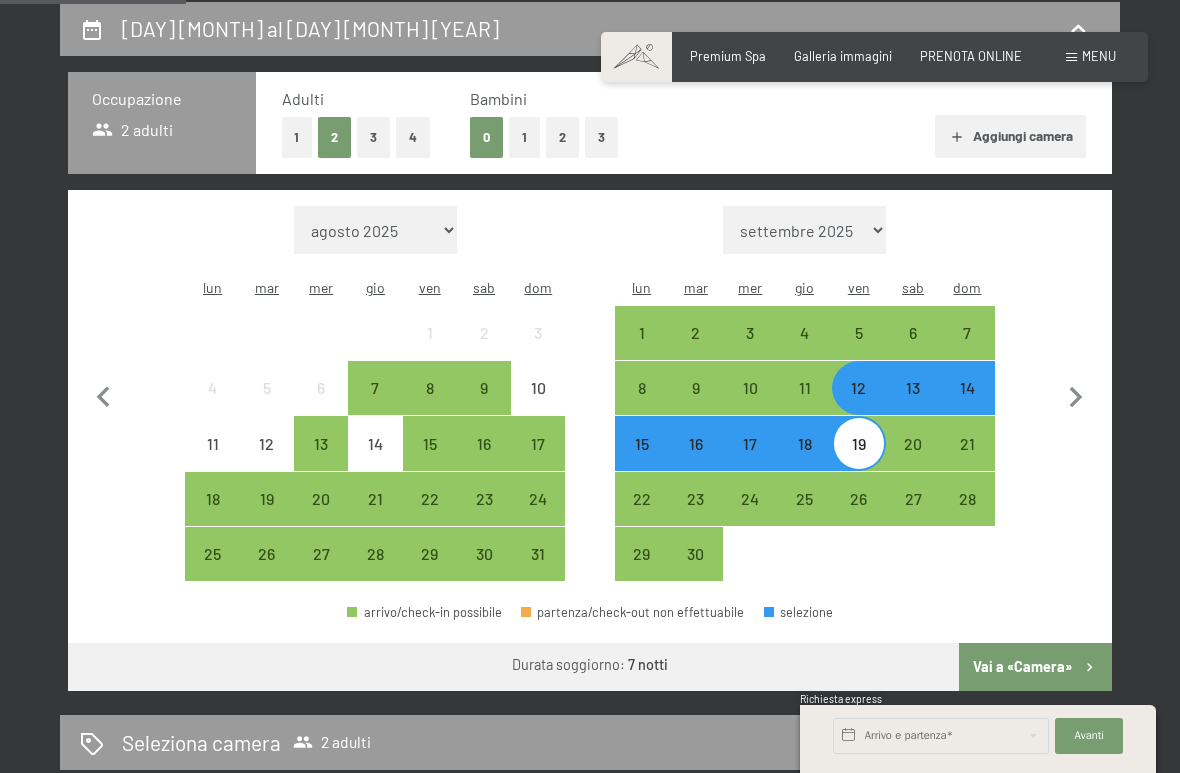 click on "Vai a «Camera»" at bounding box center (1035, 667) 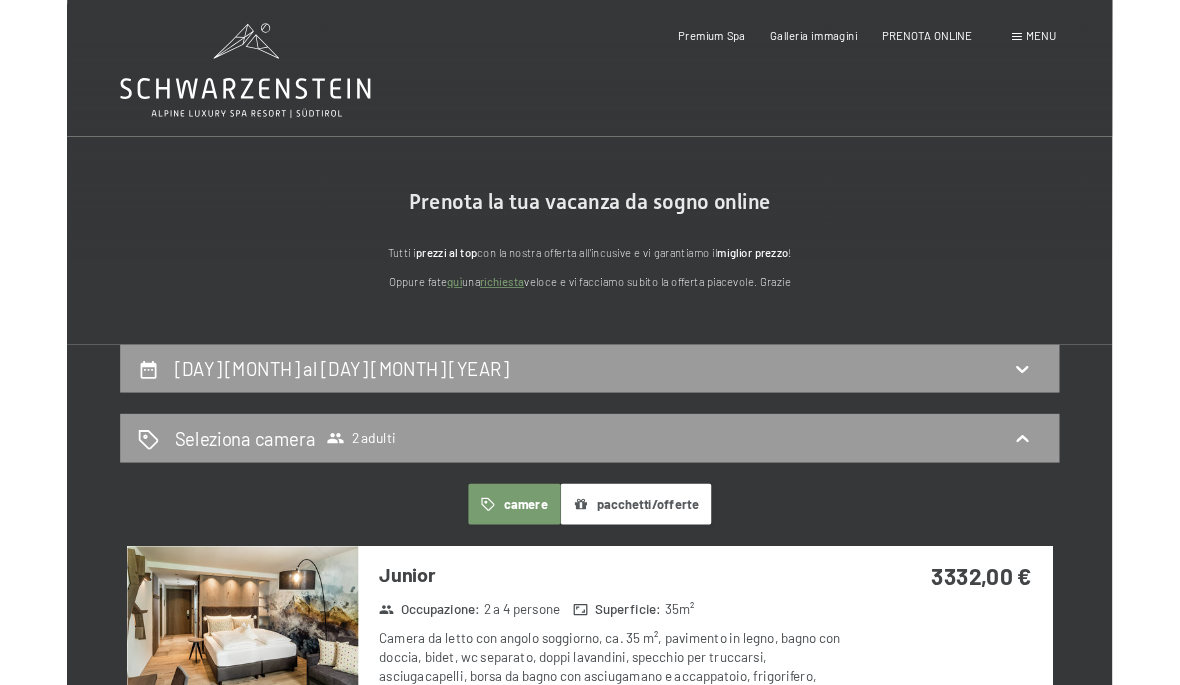 scroll, scrollTop: 0, scrollLeft: 0, axis: both 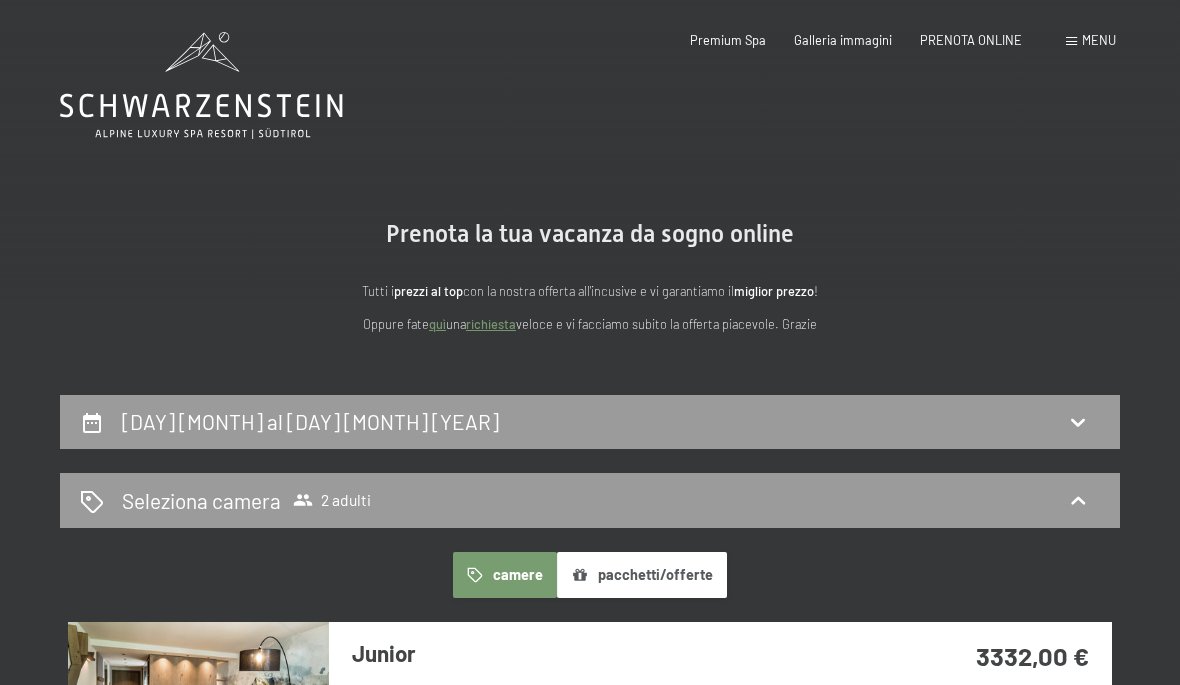 click on "Menu" at bounding box center (1099, 40) 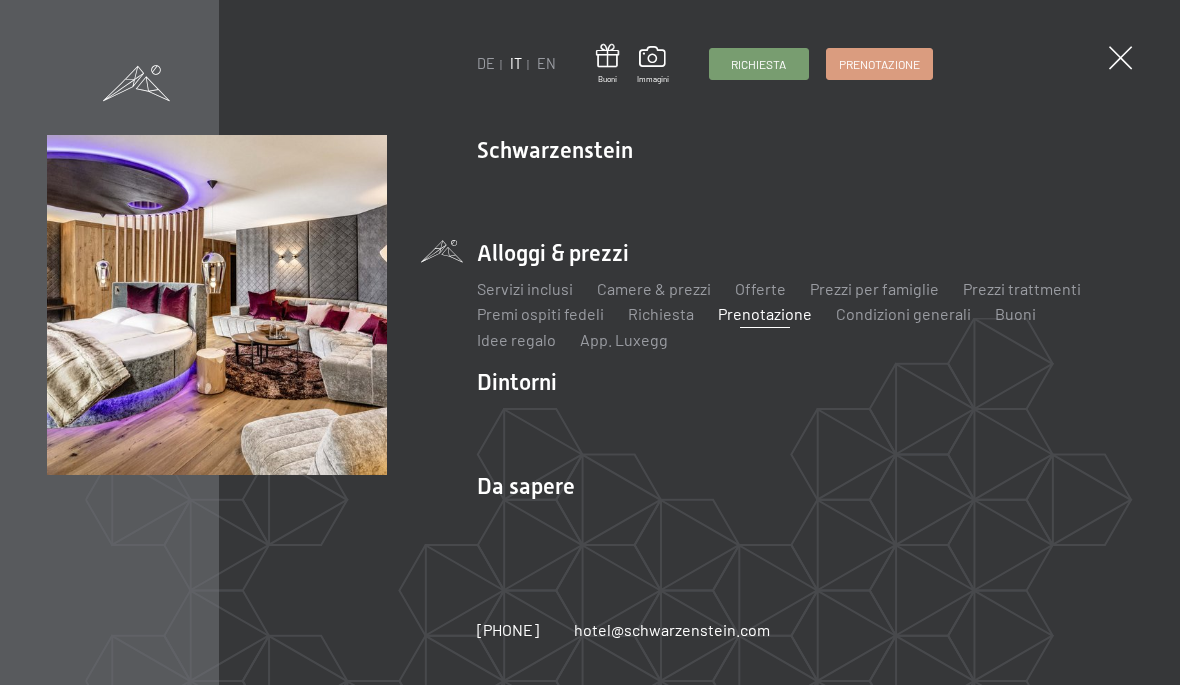 click on "Camere & prezzi" at bounding box center [654, 288] 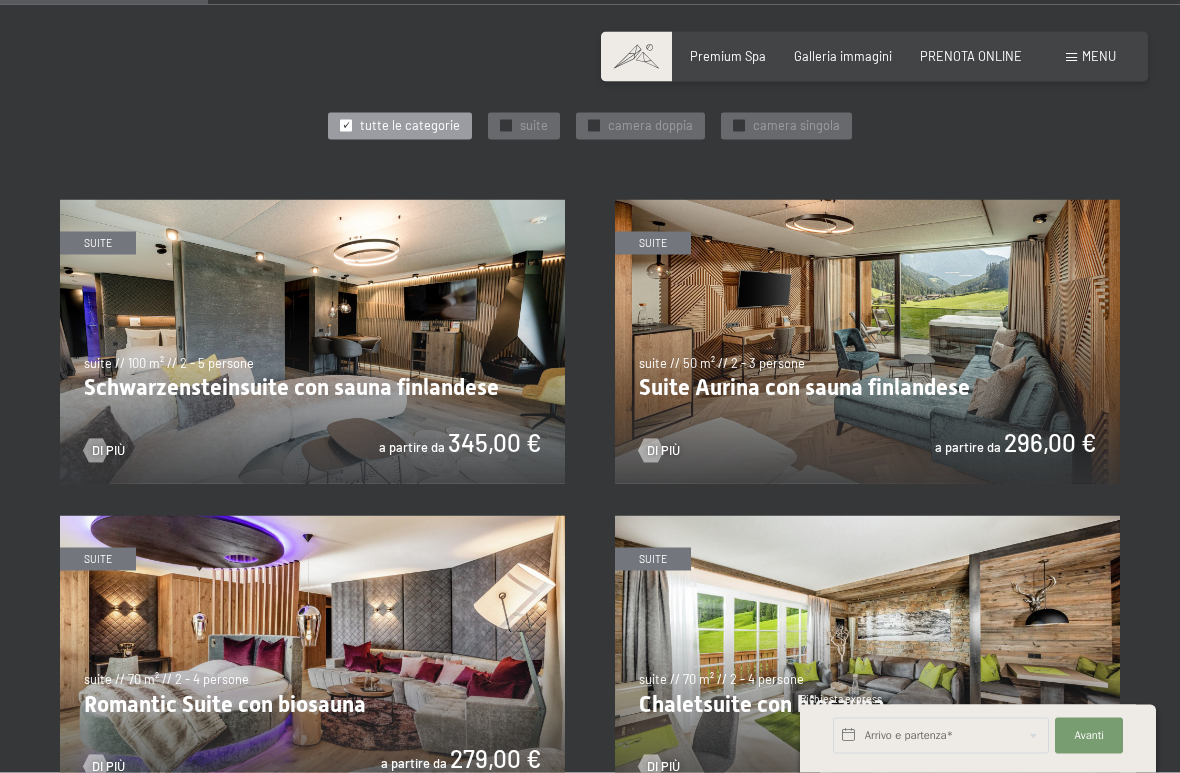 scroll, scrollTop: 857, scrollLeft: 0, axis: vertical 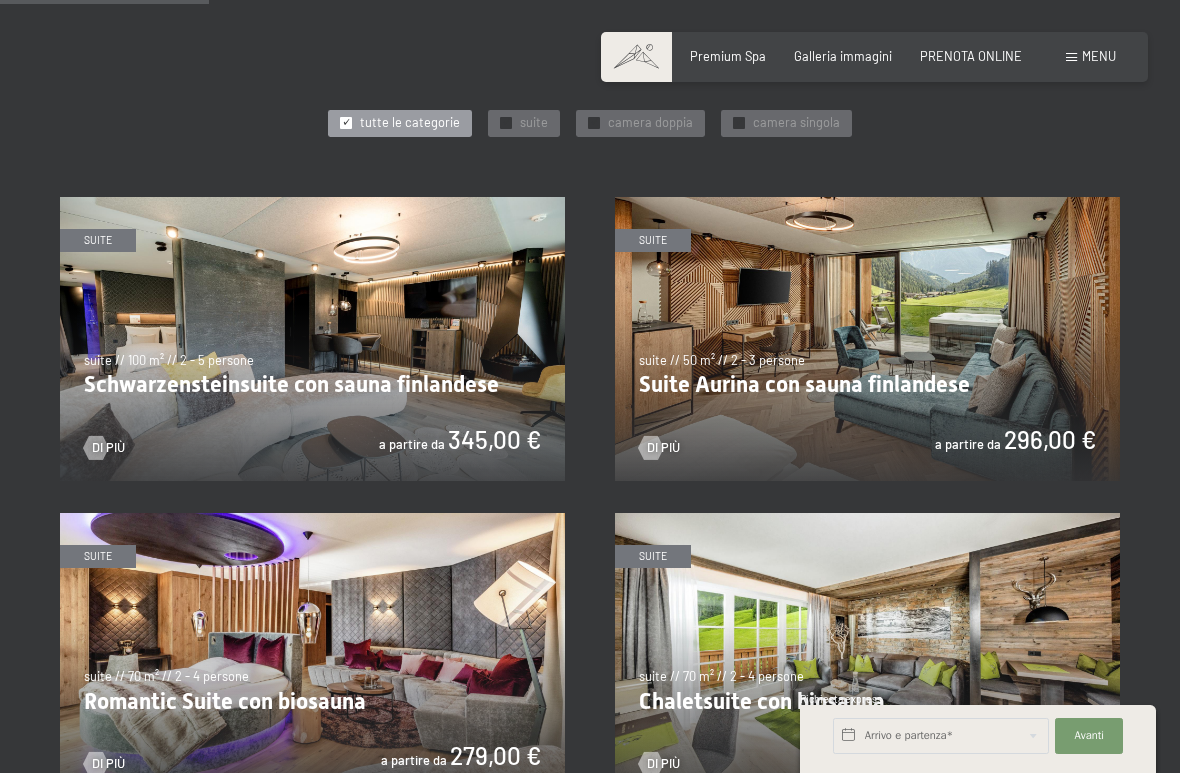 click on "✓       camera doppia" at bounding box center (640, 124) 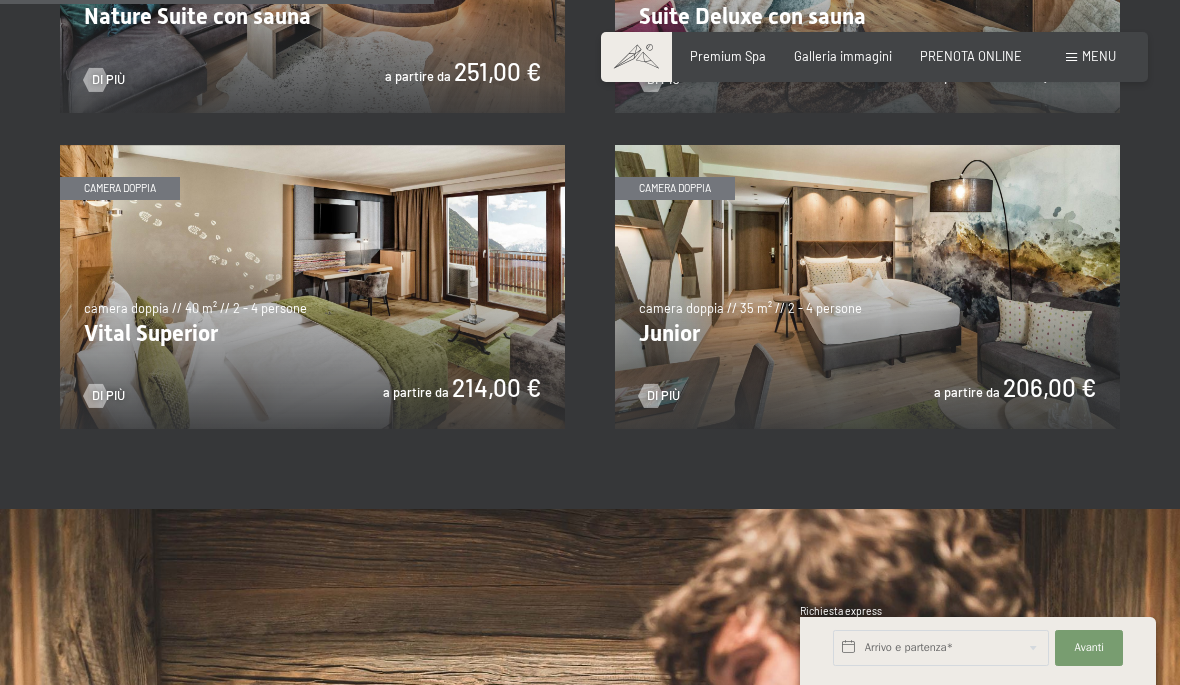 scroll, scrollTop: 1223, scrollLeft: 0, axis: vertical 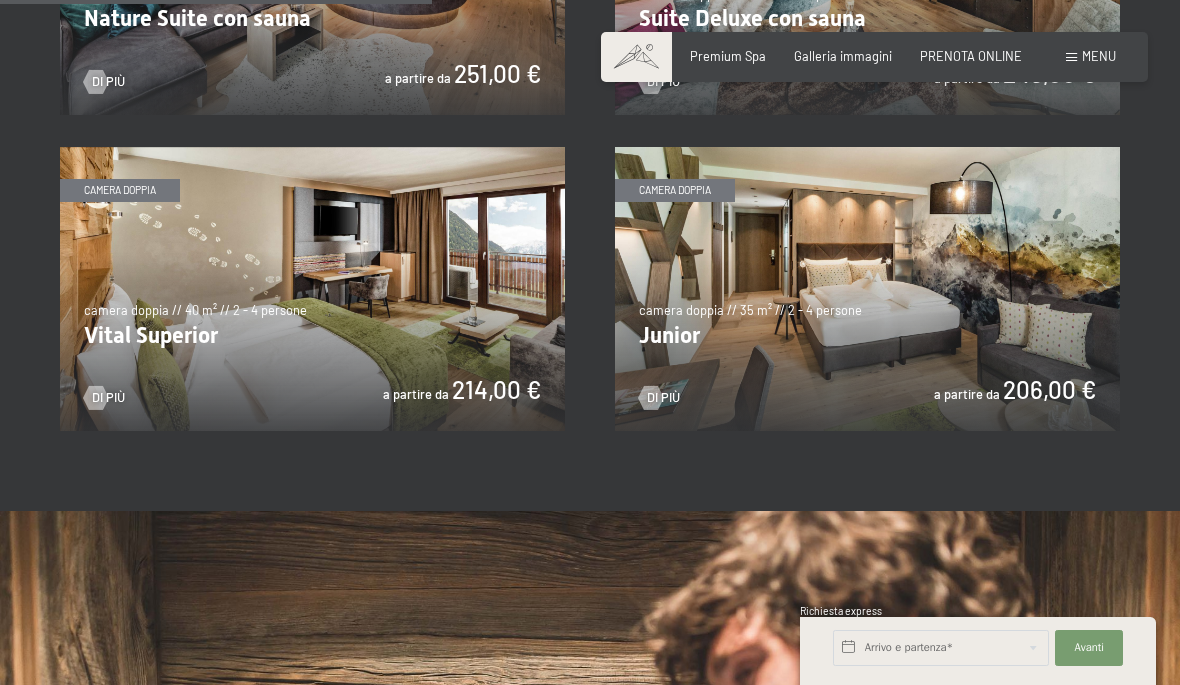 click at bounding box center [867, 289] 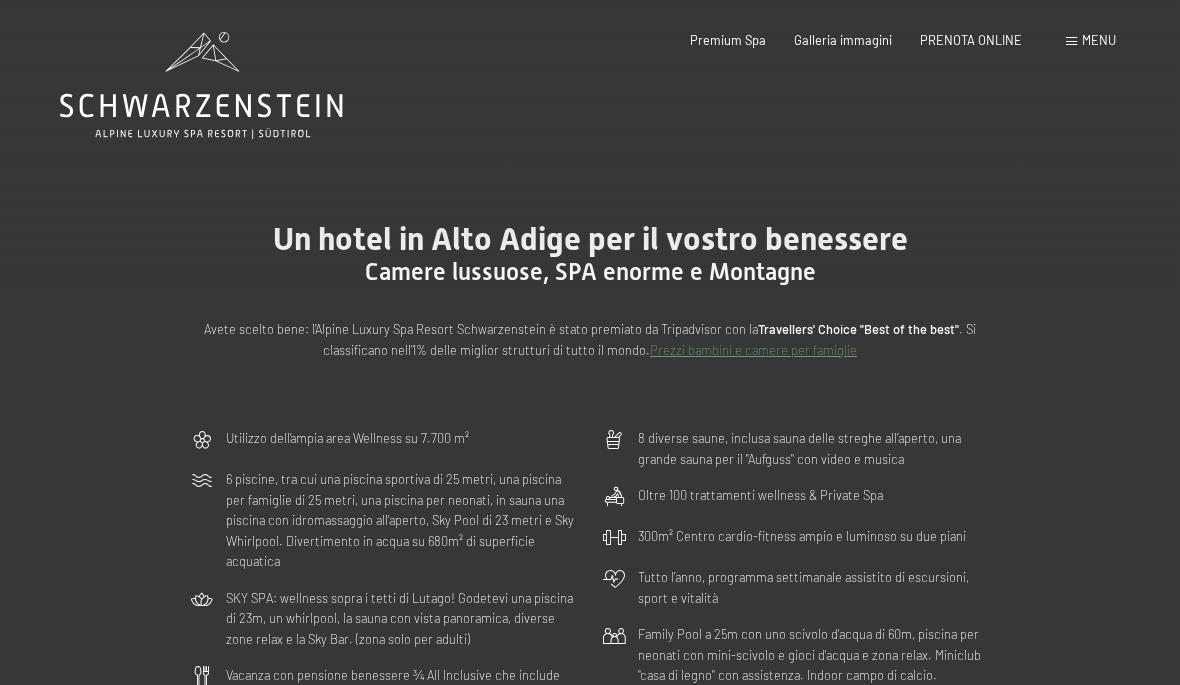 click on "PRENOTA ONLINE" at bounding box center [971, 40] 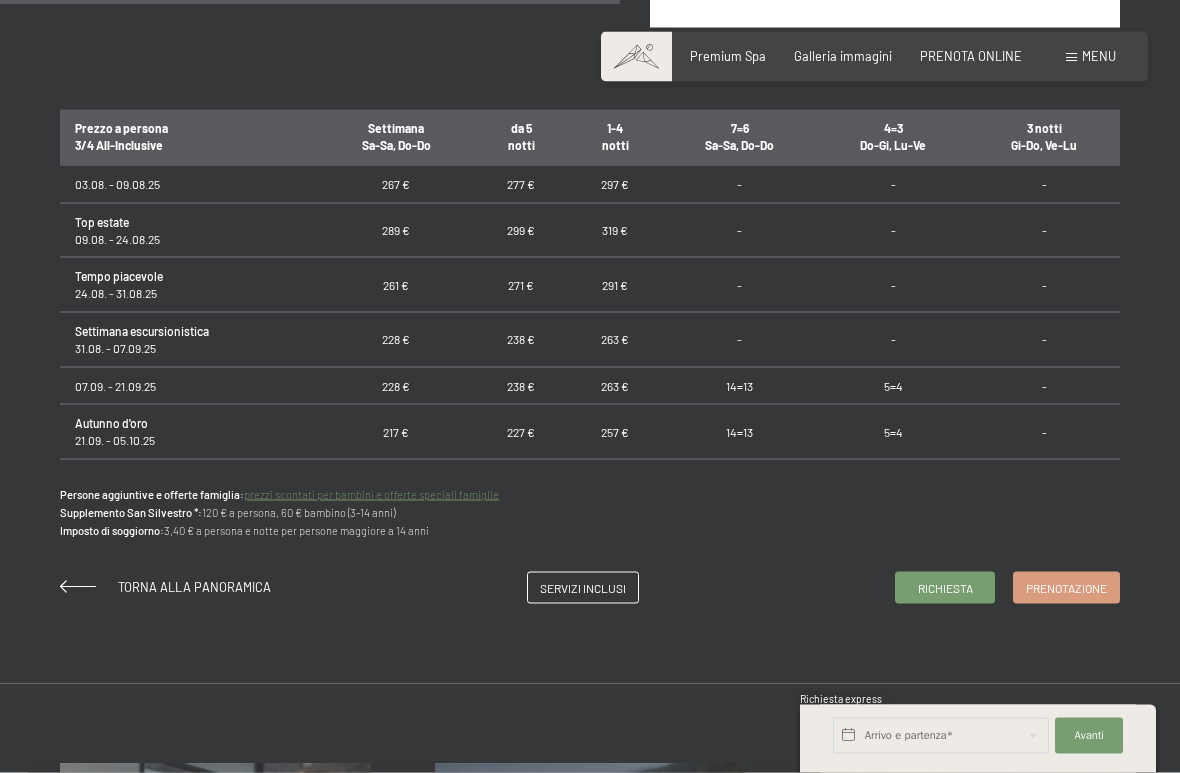 scroll, scrollTop: 1202, scrollLeft: 0, axis: vertical 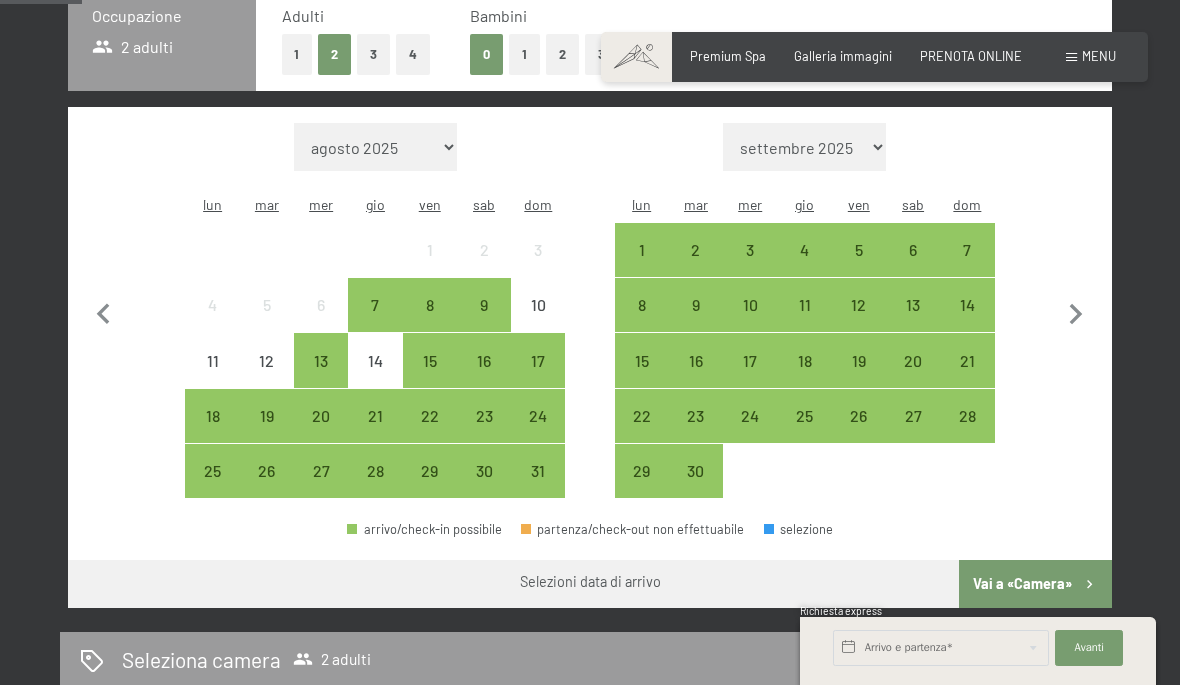 click 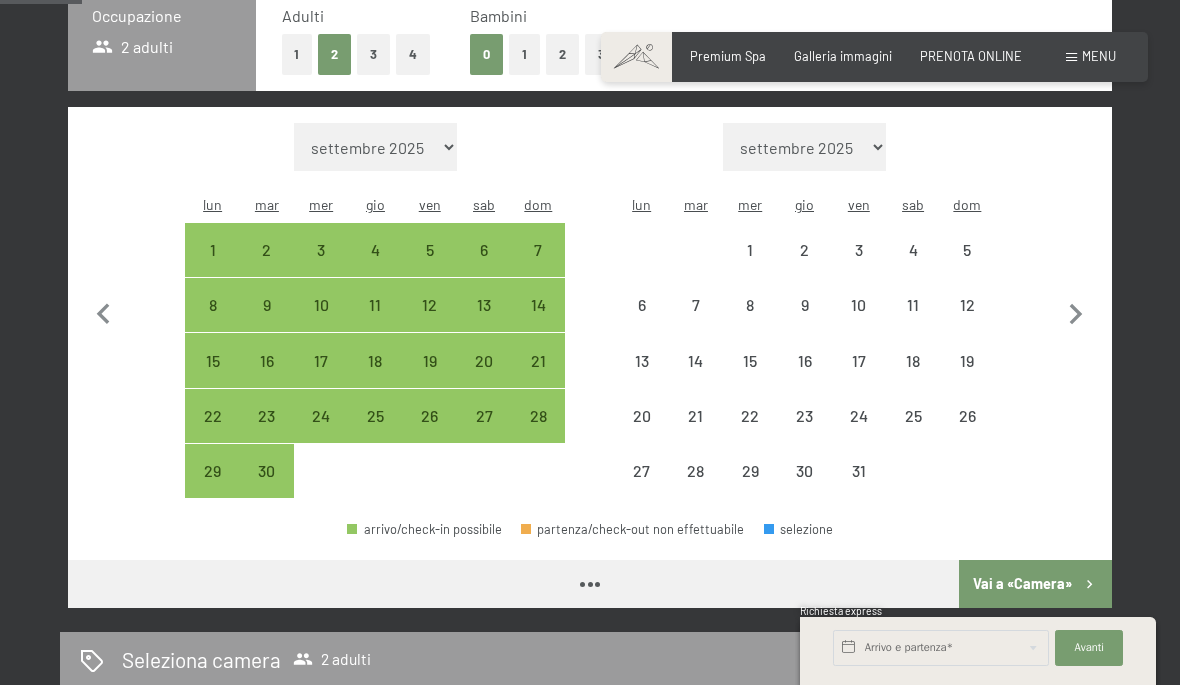 select on "2025-09-01" 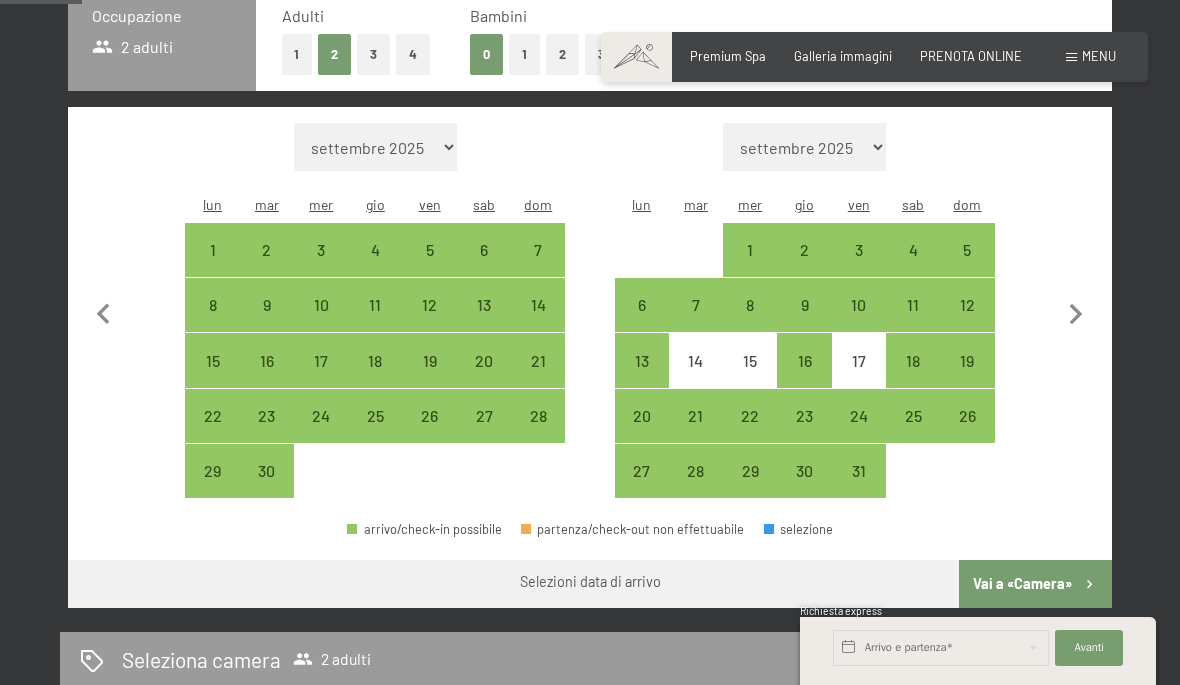 click on "25" at bounding box center [913, 433] 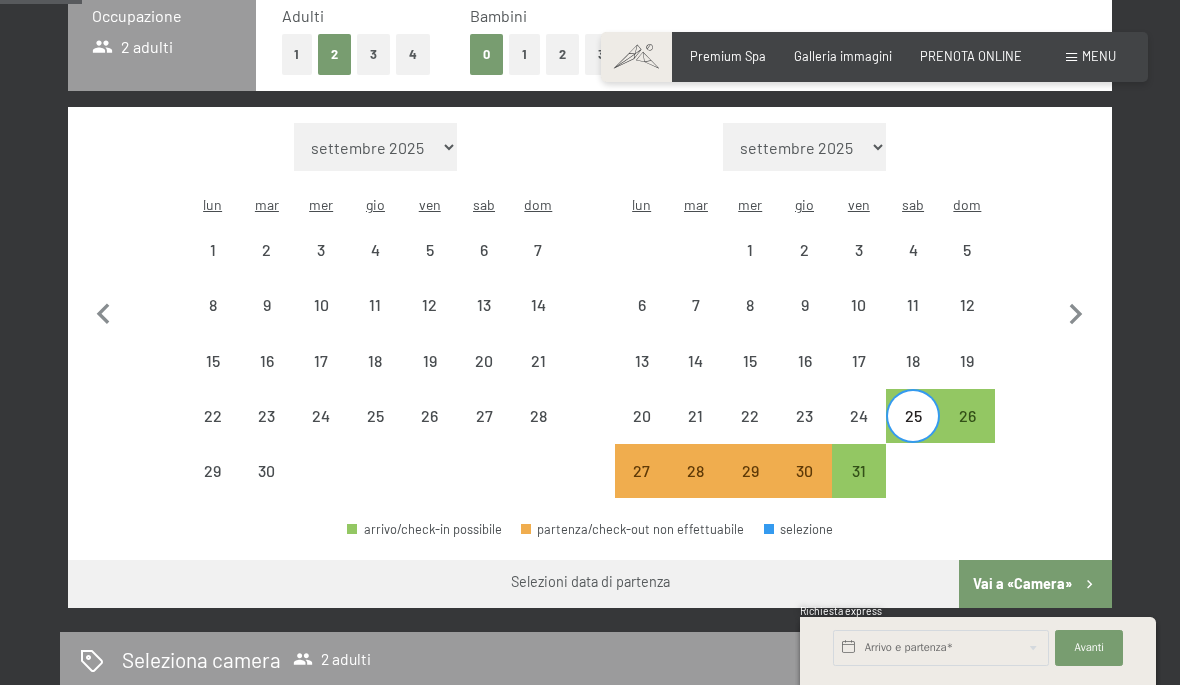 click 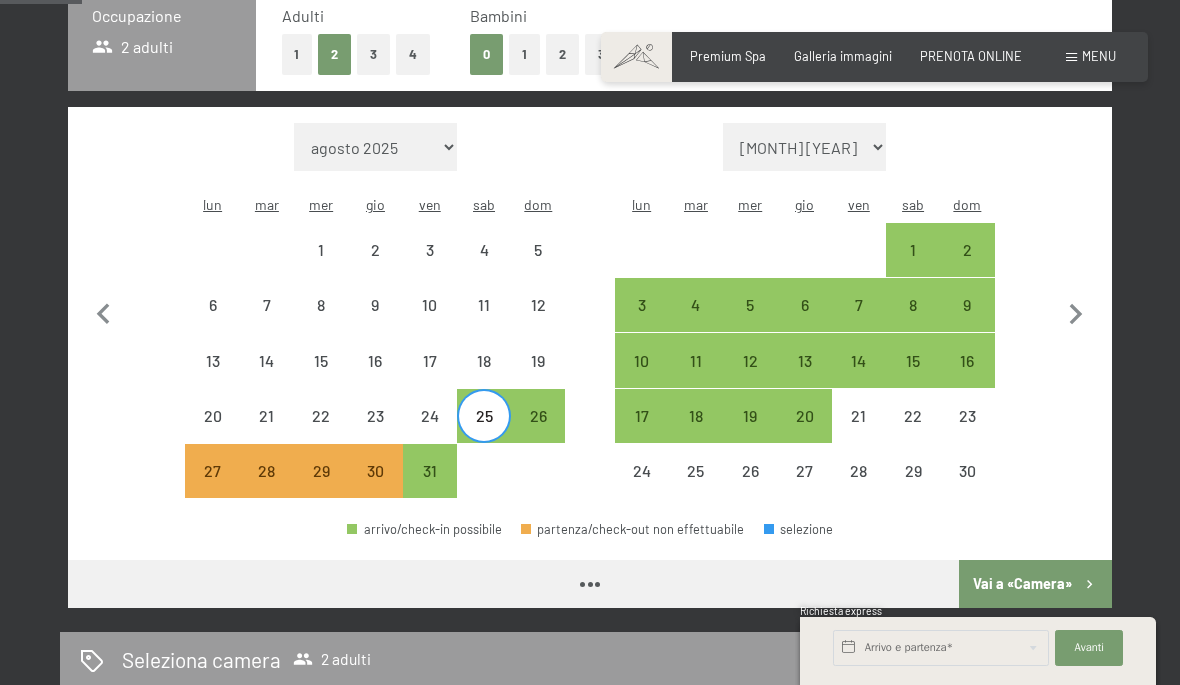 select on "[YEAR]-[MONTH]-[DAY]" 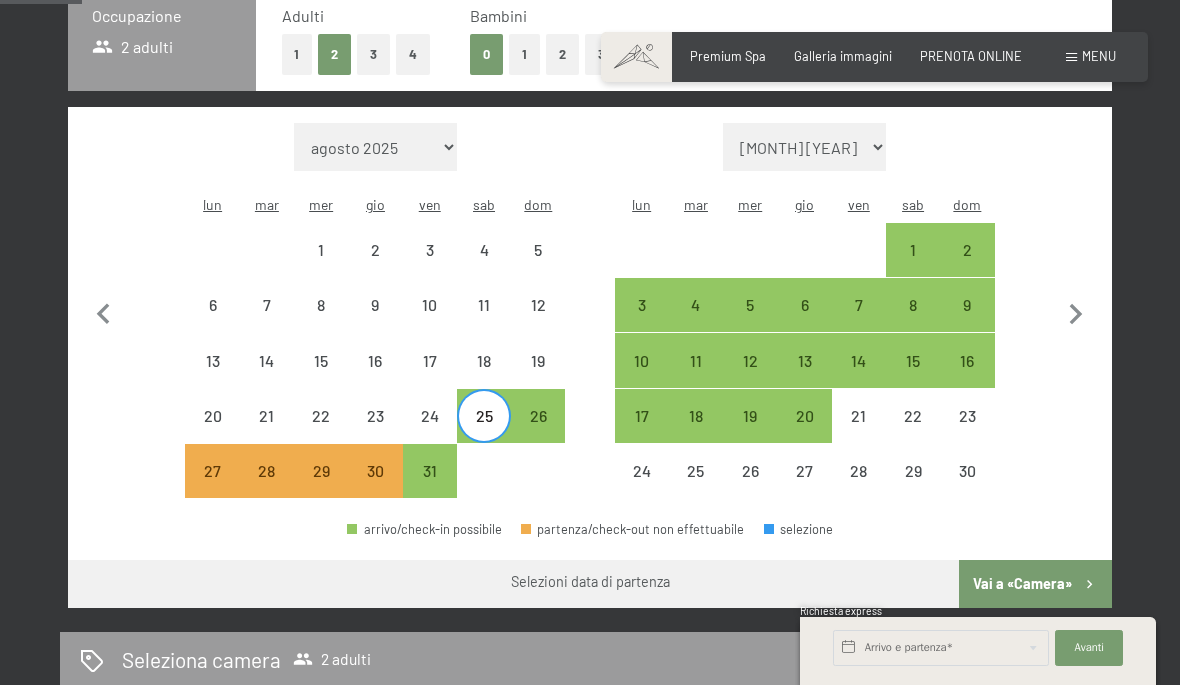 click on "2" at bounding box center (967, 267) 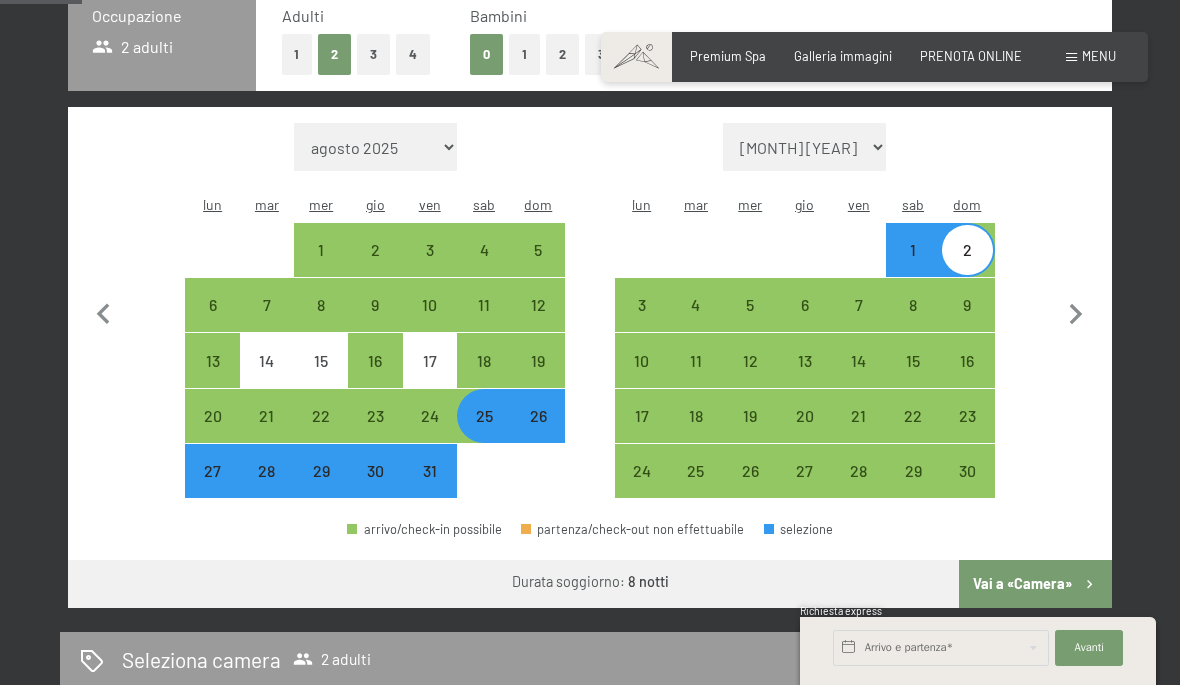 click on "Vai a «Camera»" at bounding box center [1035, 584] 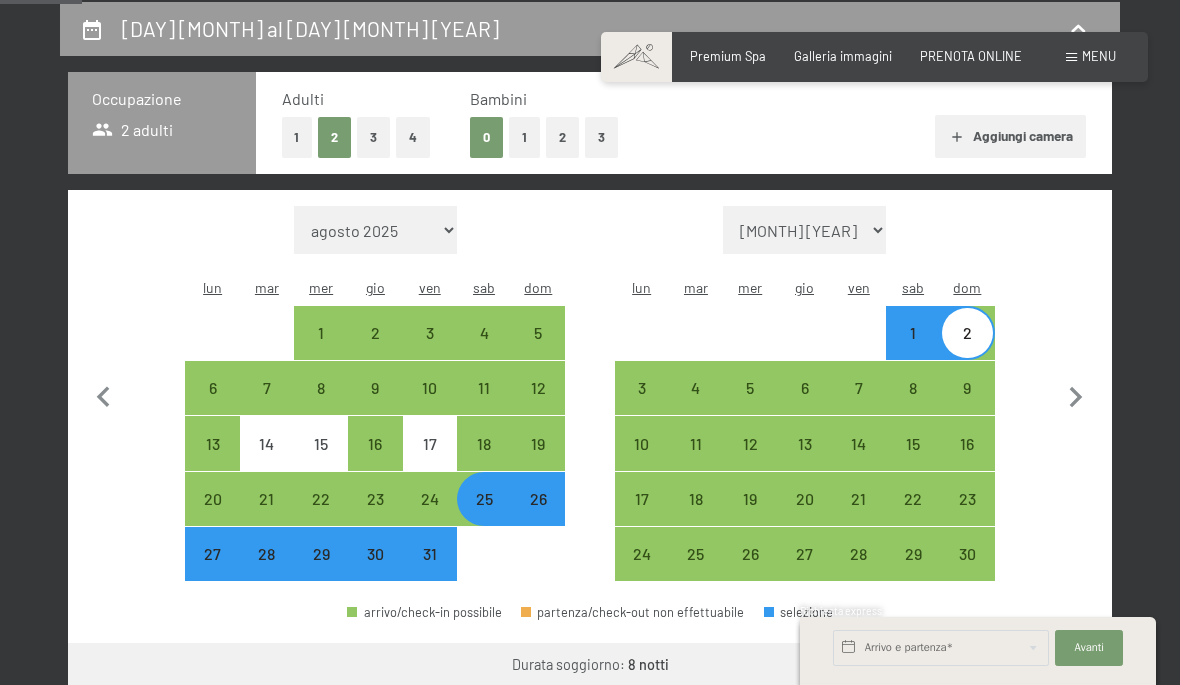 select on "[YEAR]-[MONTH]-[DAY]" 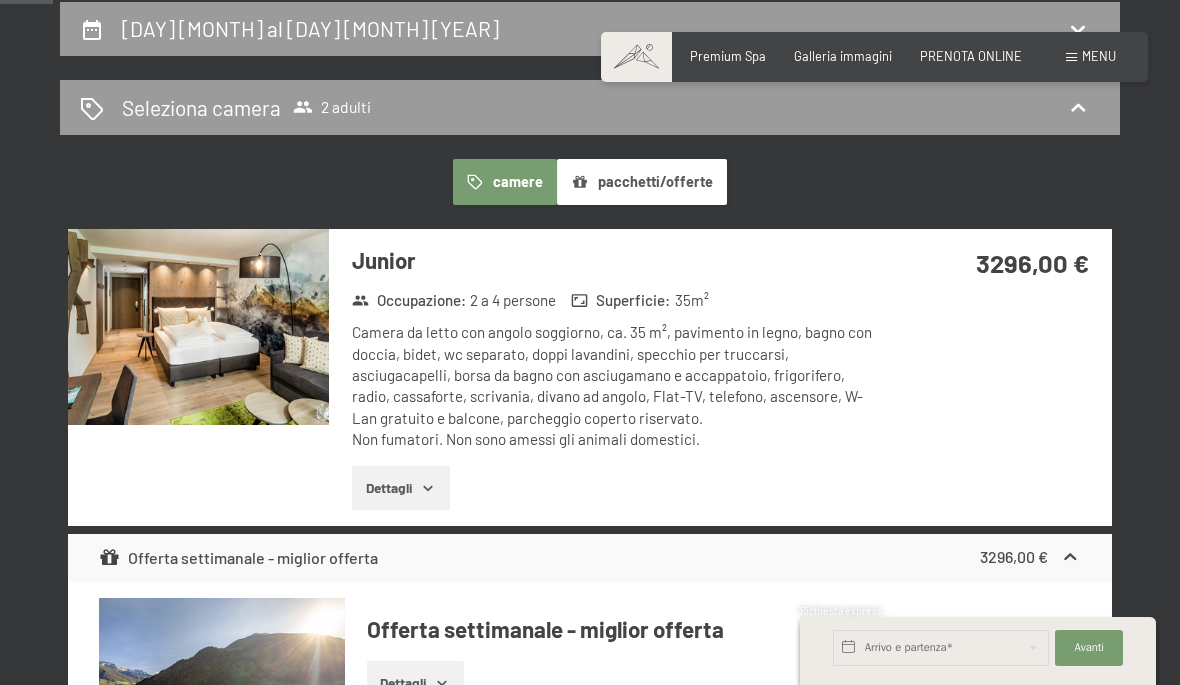click on "Dettagli" at bounding box center (400, 488) 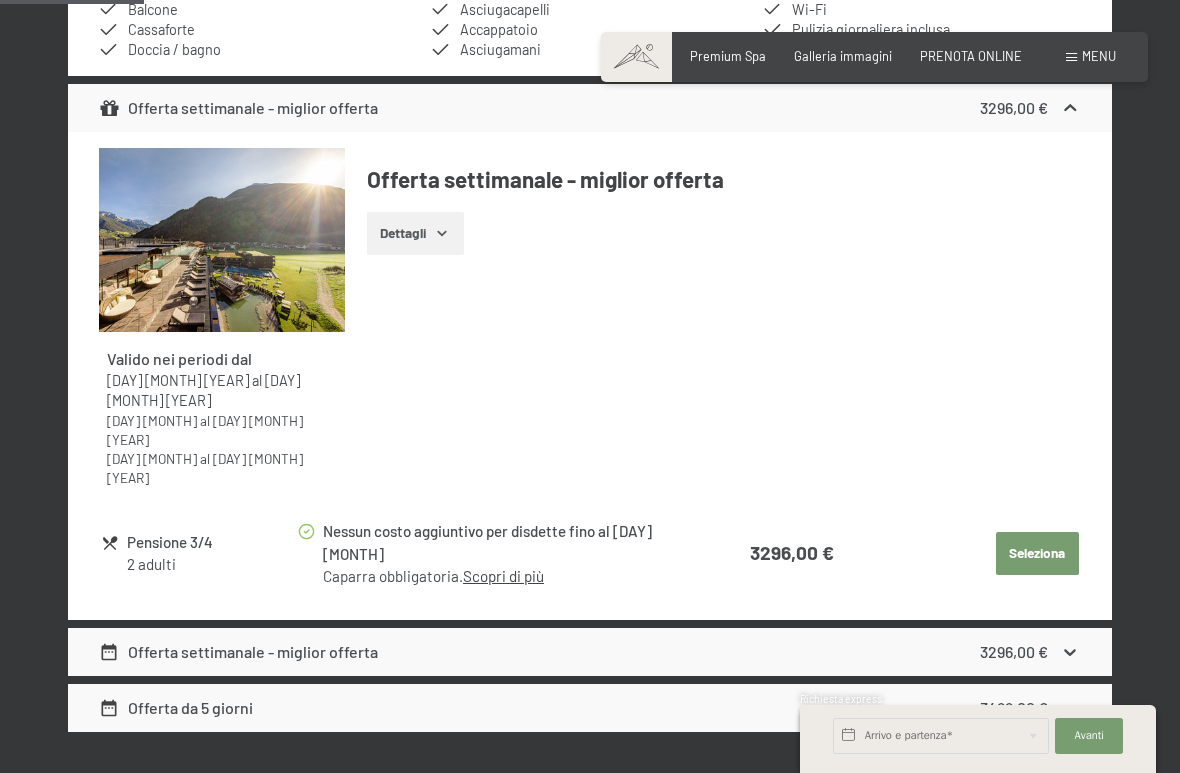 scroll, scrollTop: 1005, scrollLeft: 0, axis: vertical 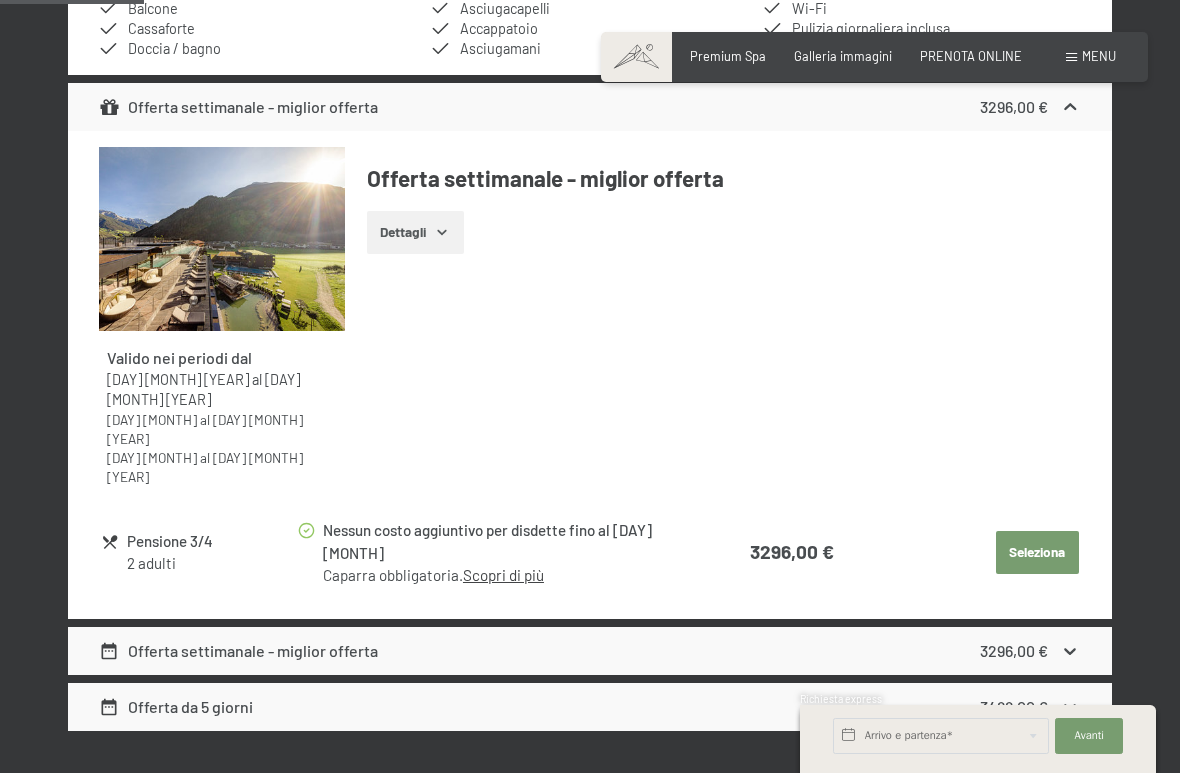 click on "Dettagli" at bounding box center (415, 233) 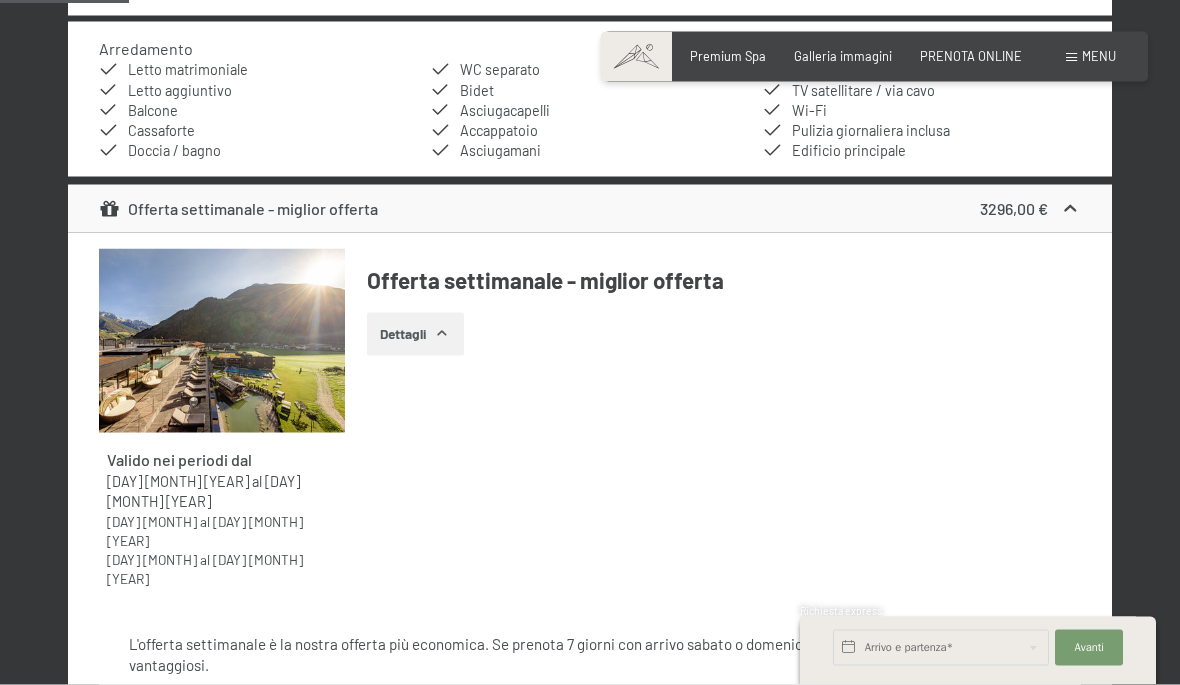 scroll, scrollTop: 870, scrollLeft: 0, axis: vertical 